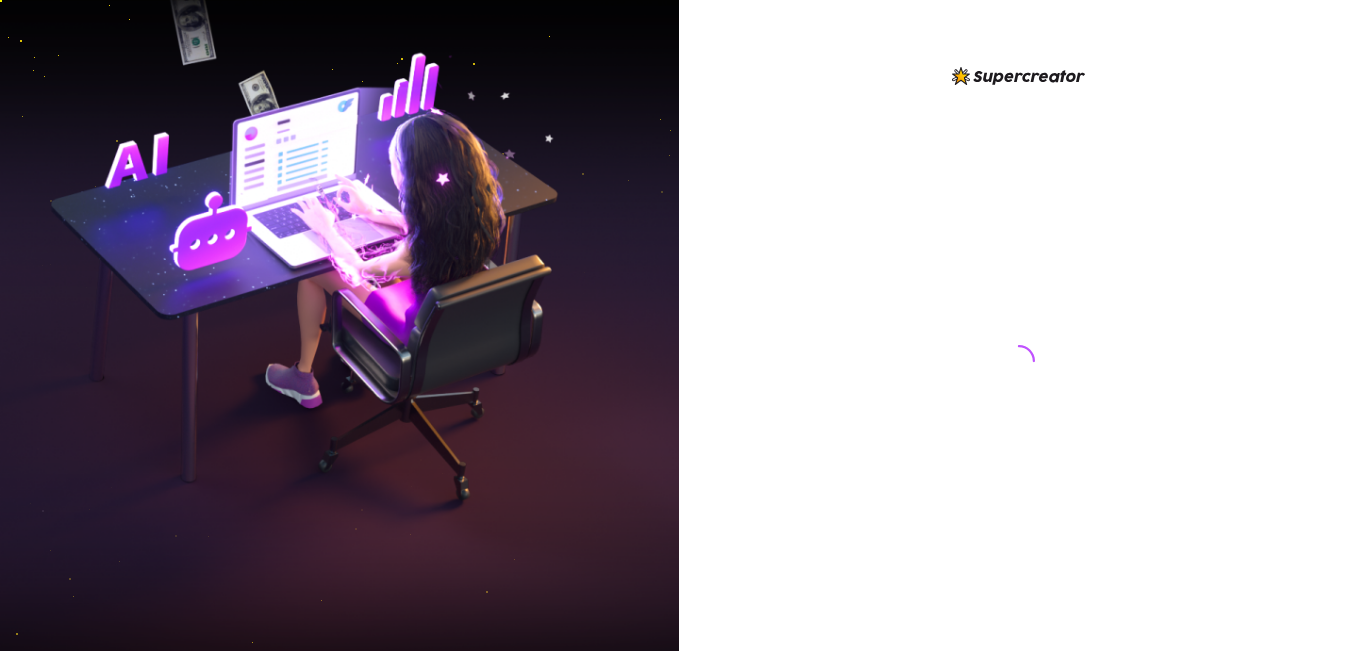 scroll, scrollTop: 0, scrollLeft: 0, axis: both 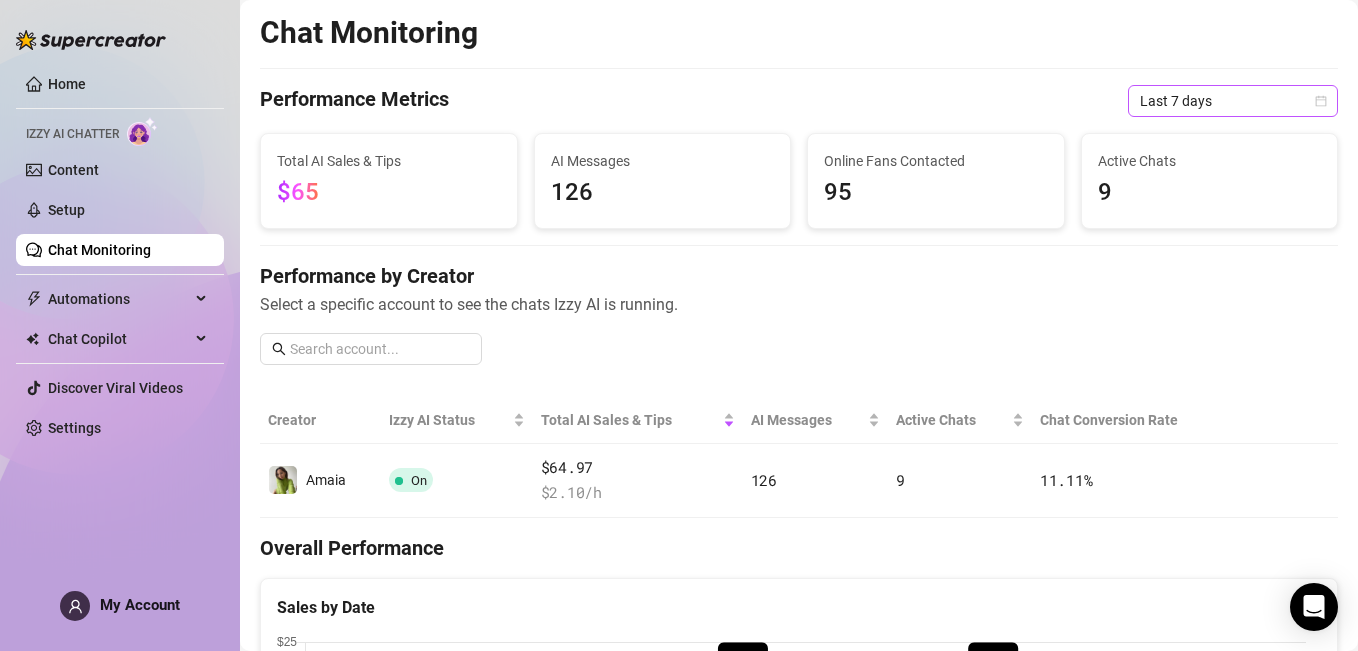 click on "Last 7 days" at bounding box center (1233, 101) 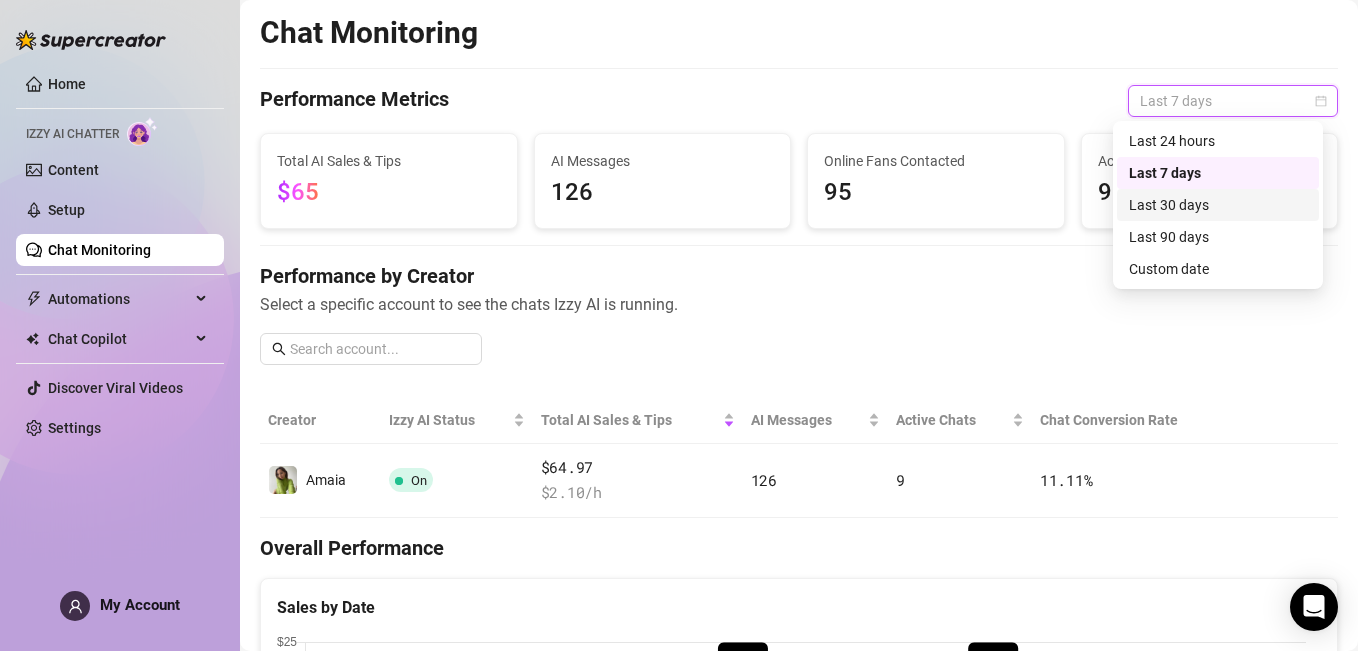 click on "Last 30 days" at bounding box center [1218, 205] 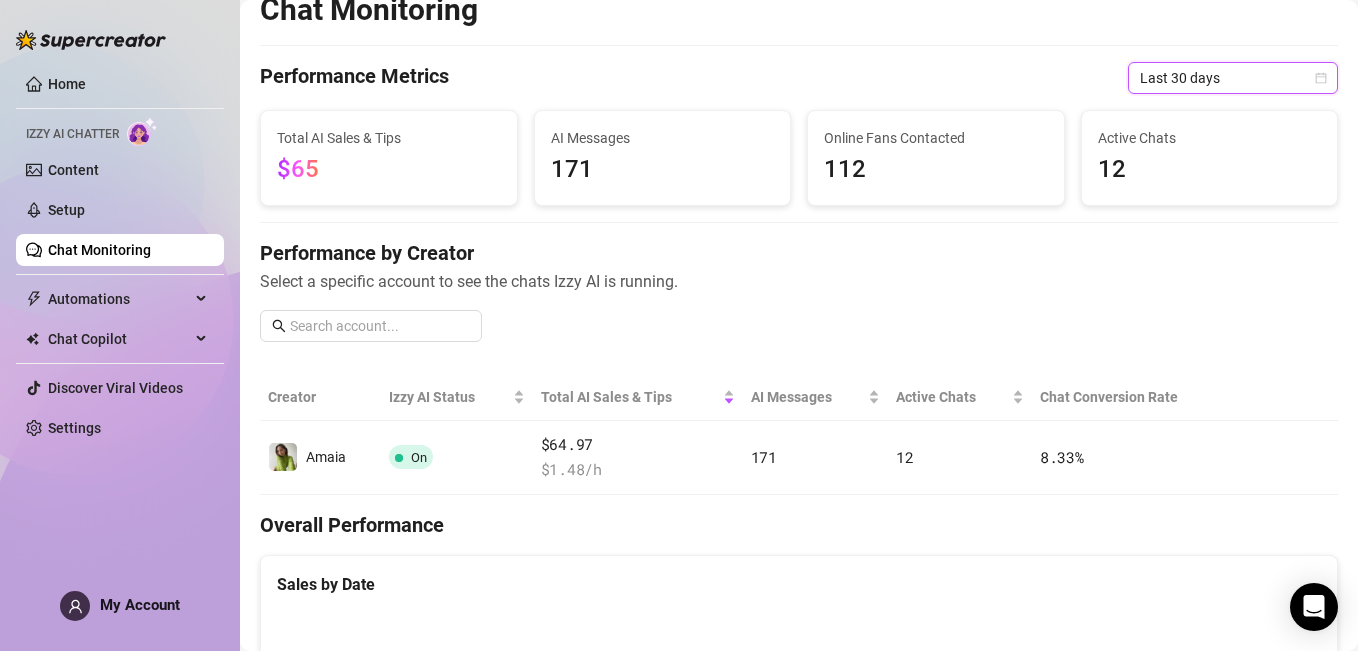 scroll, scrollTop: 0, scrollLeft: 0, axis: both 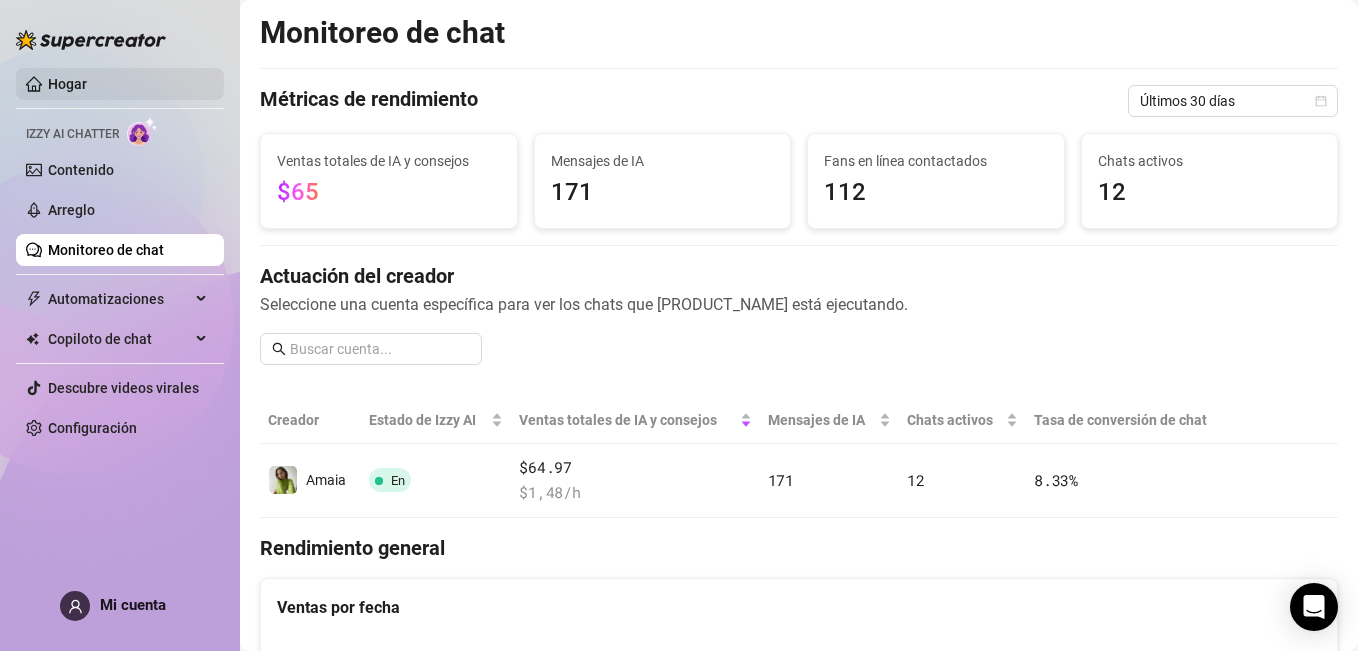 click on "Hogar" at bounding box center (67, 84) 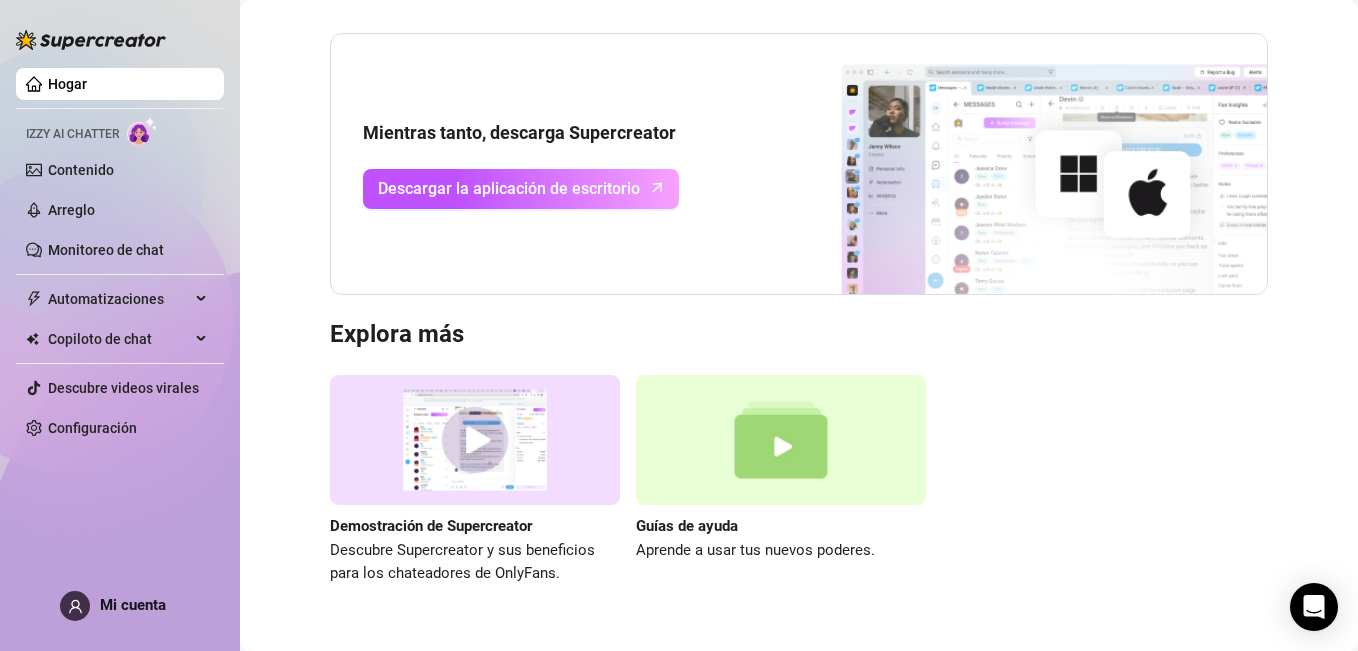 scroll, scrollTop: 100, scrollLeft: 0, axis: vertical 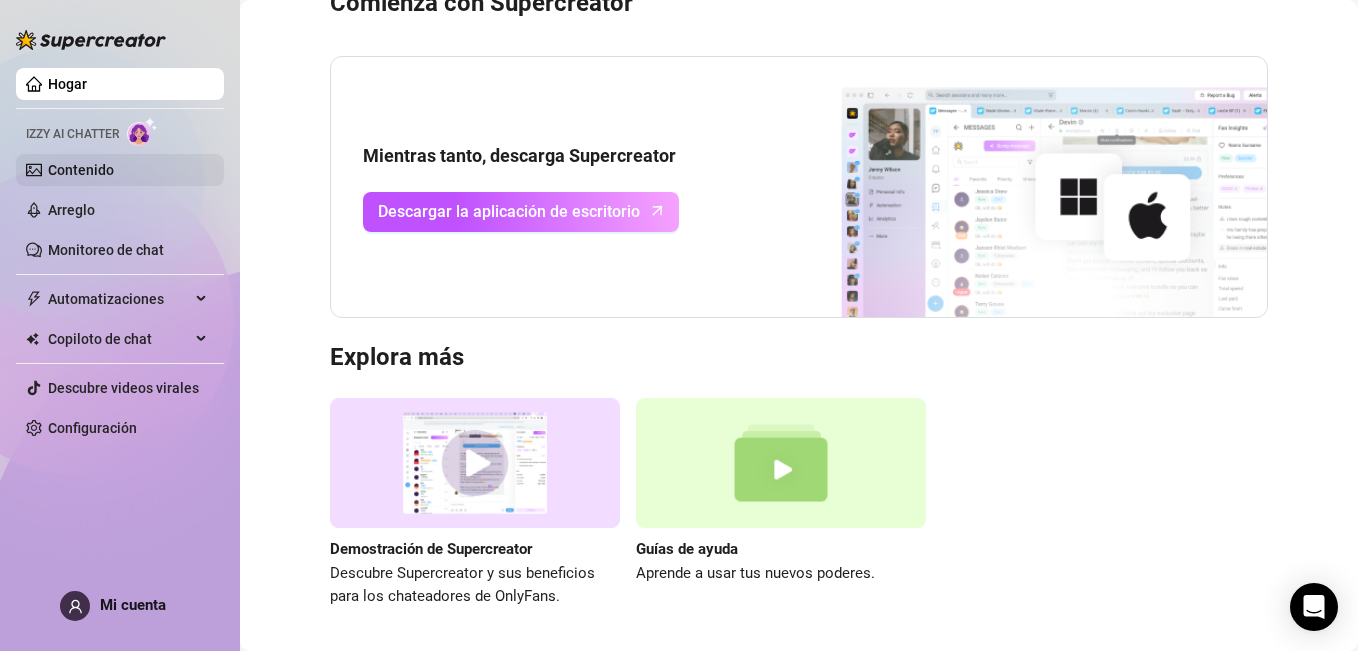 click on "Contenido" at bounding box center (81, 170) 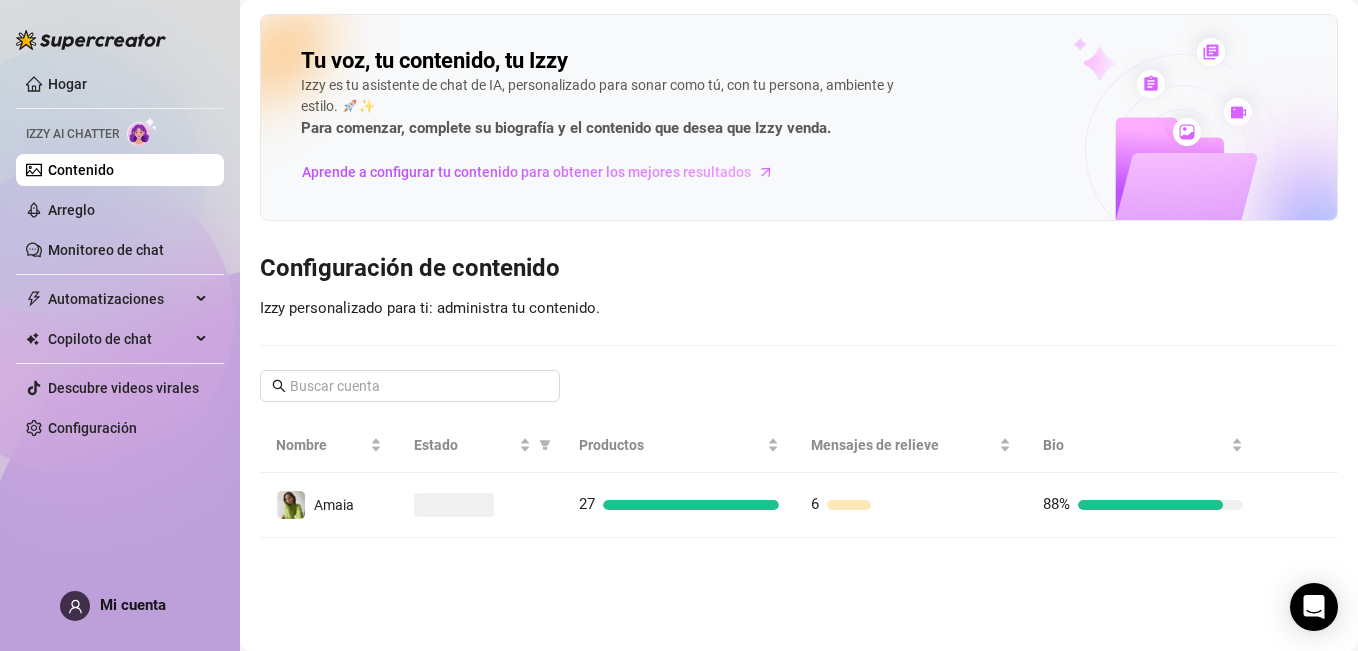 scroll, scrollTop: 0, scrollLeft: 0, axis: both 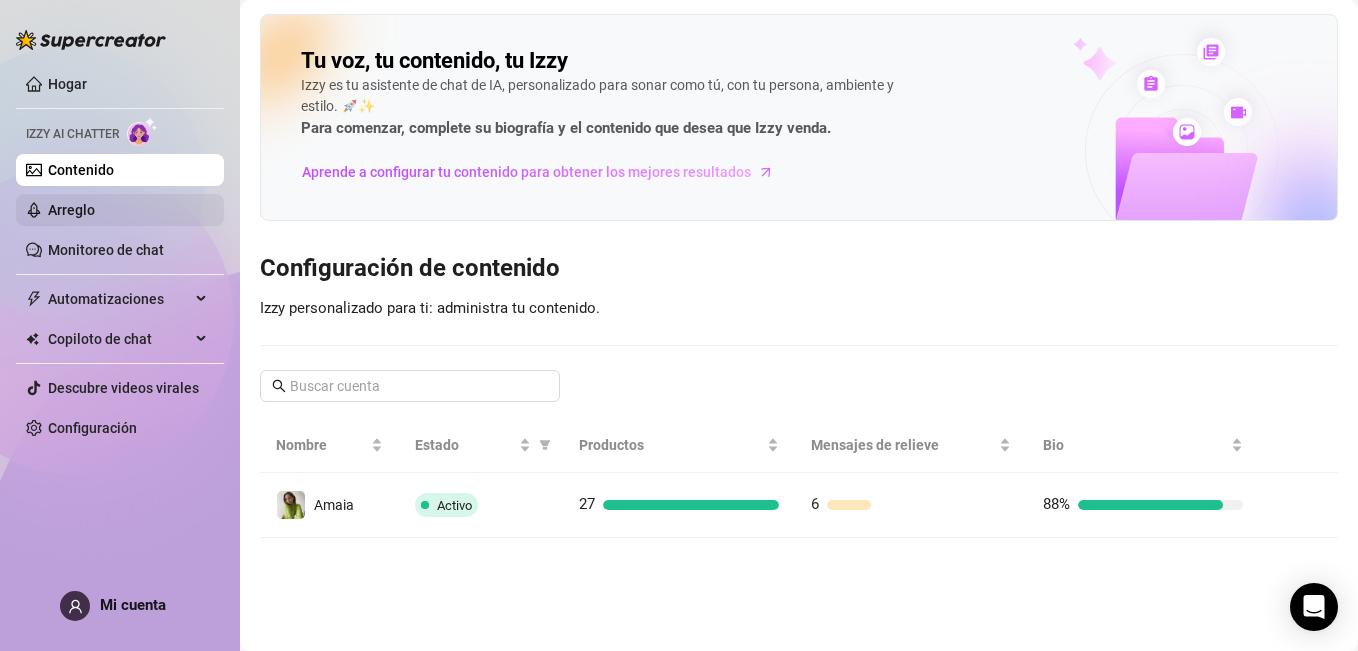 click on "Arreglo" at bounding box center (71, 210) 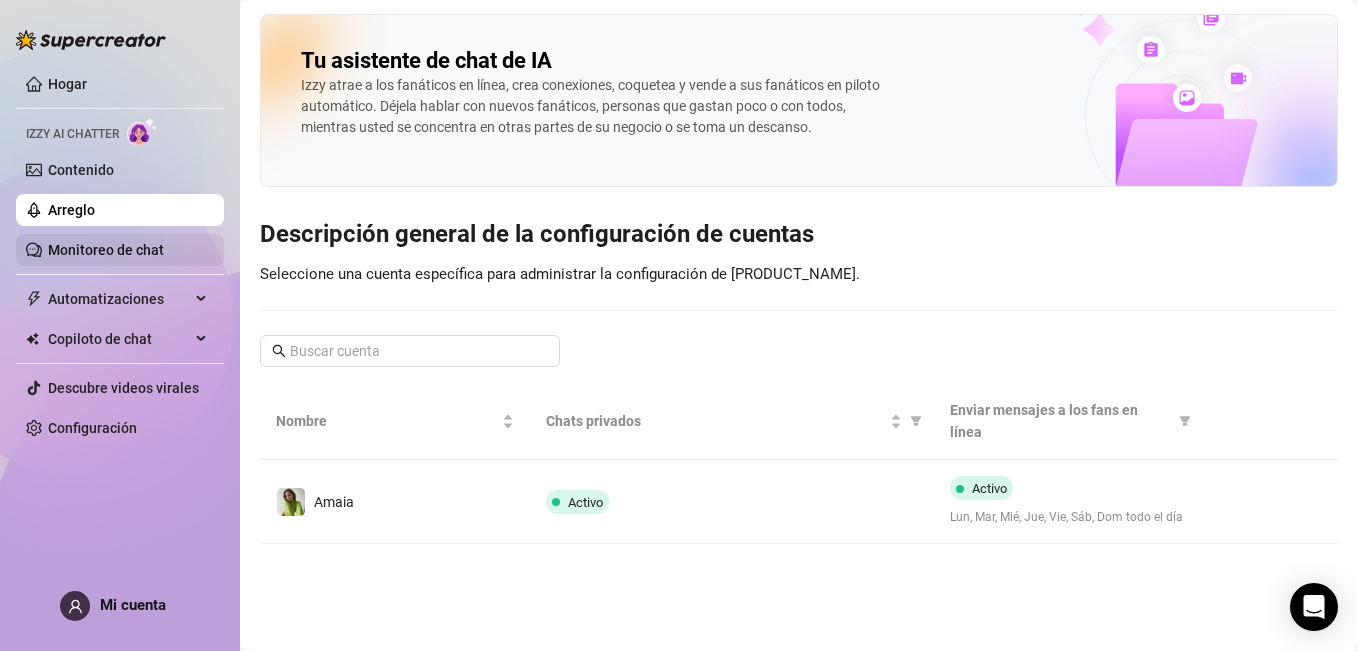 click on "Monitoreo de chat" at bounding box center (106, 250) 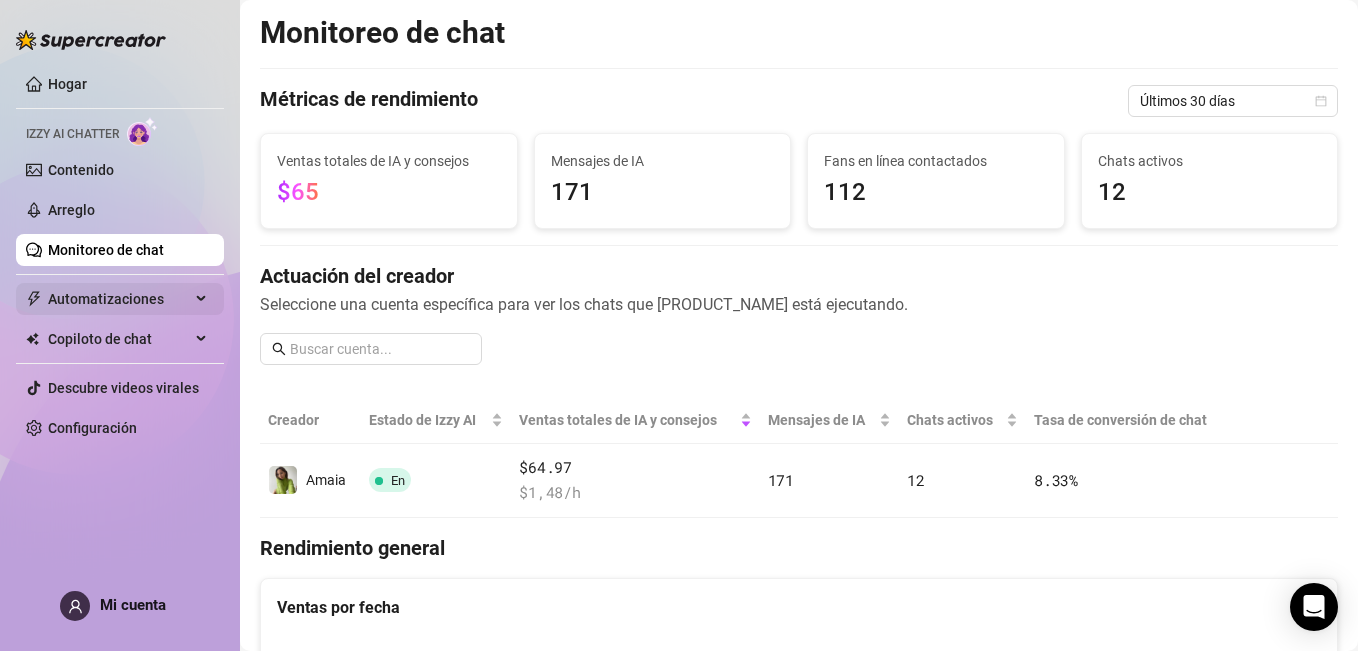 click on "Automatizaciones" at bounding box center (119, 299) 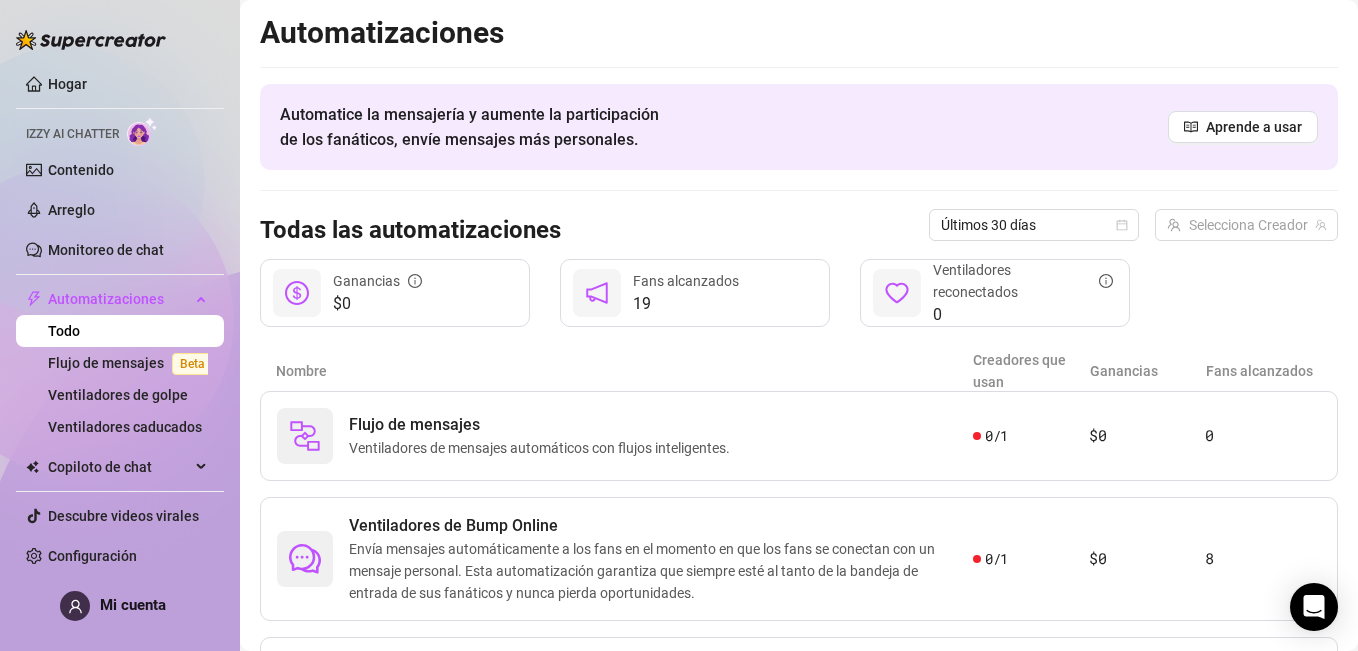 click on "Todo" at bounding box center (64, 331) 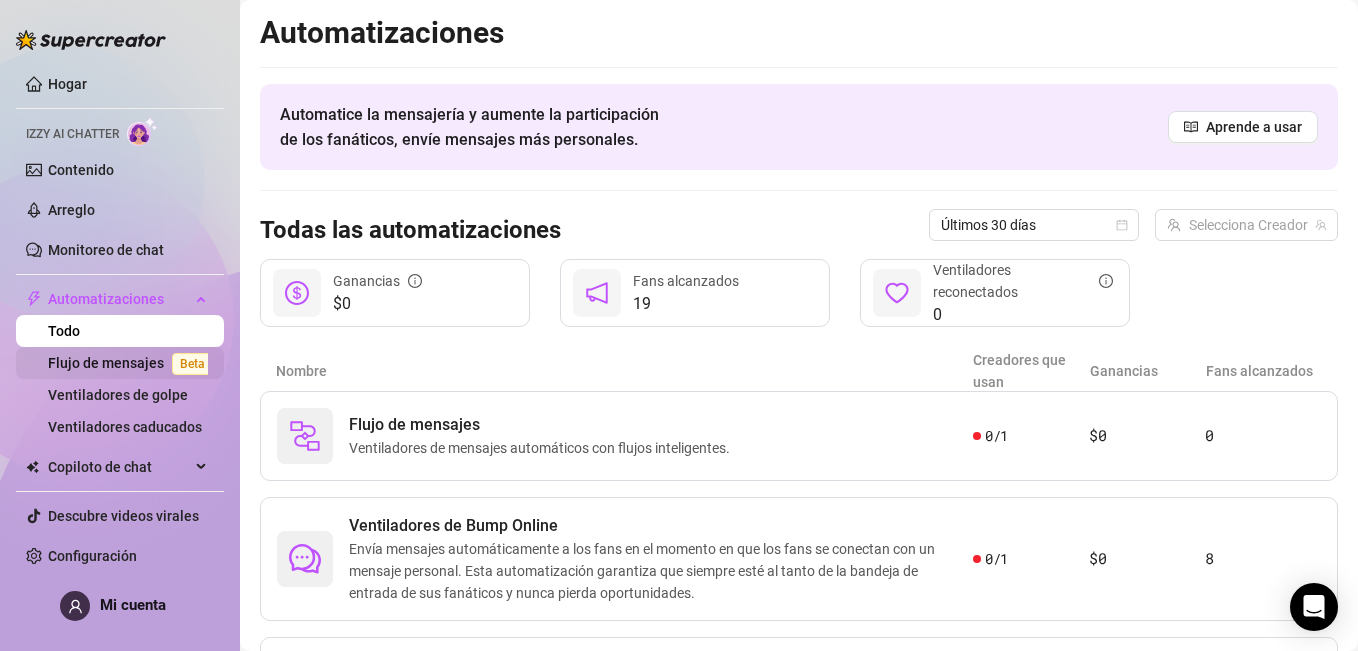 click on "Flujo de mensajes Beta" at bounding box center (134, 363) 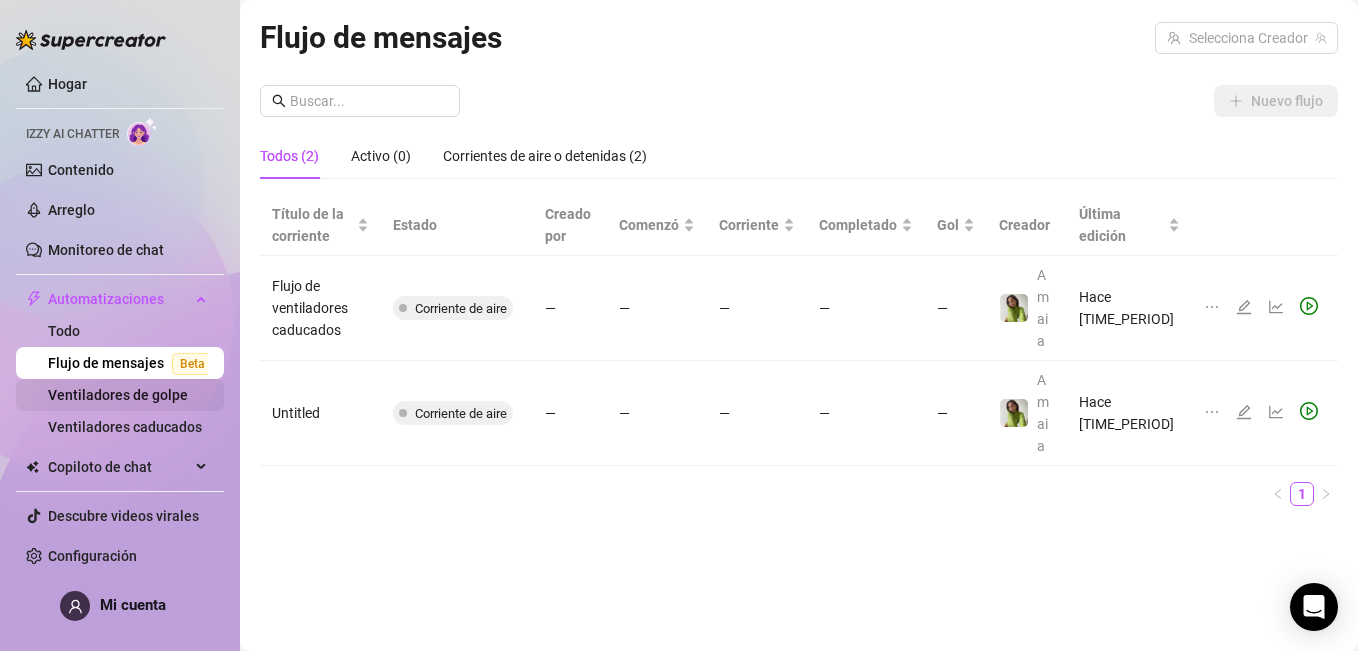 click on "Ventiladores de golpe" at bounding box center (118, 395) 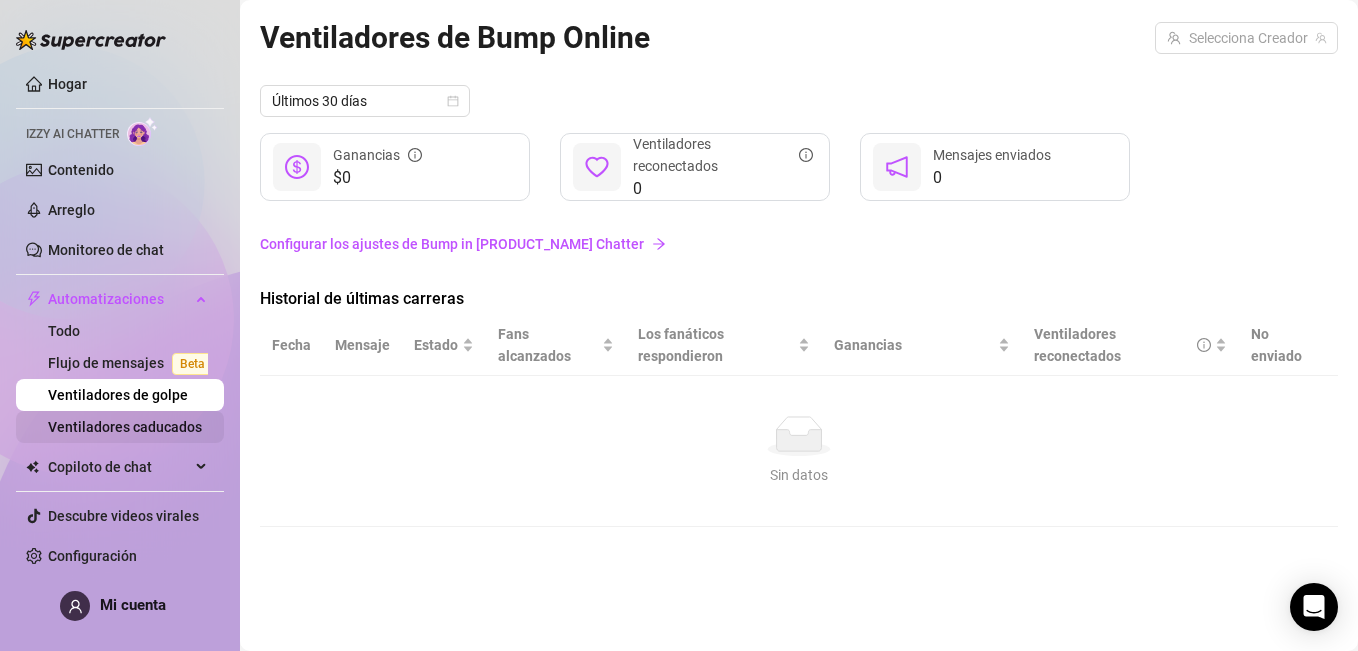 click on "Ventiladores caducados" at bounding box center [125, 427] 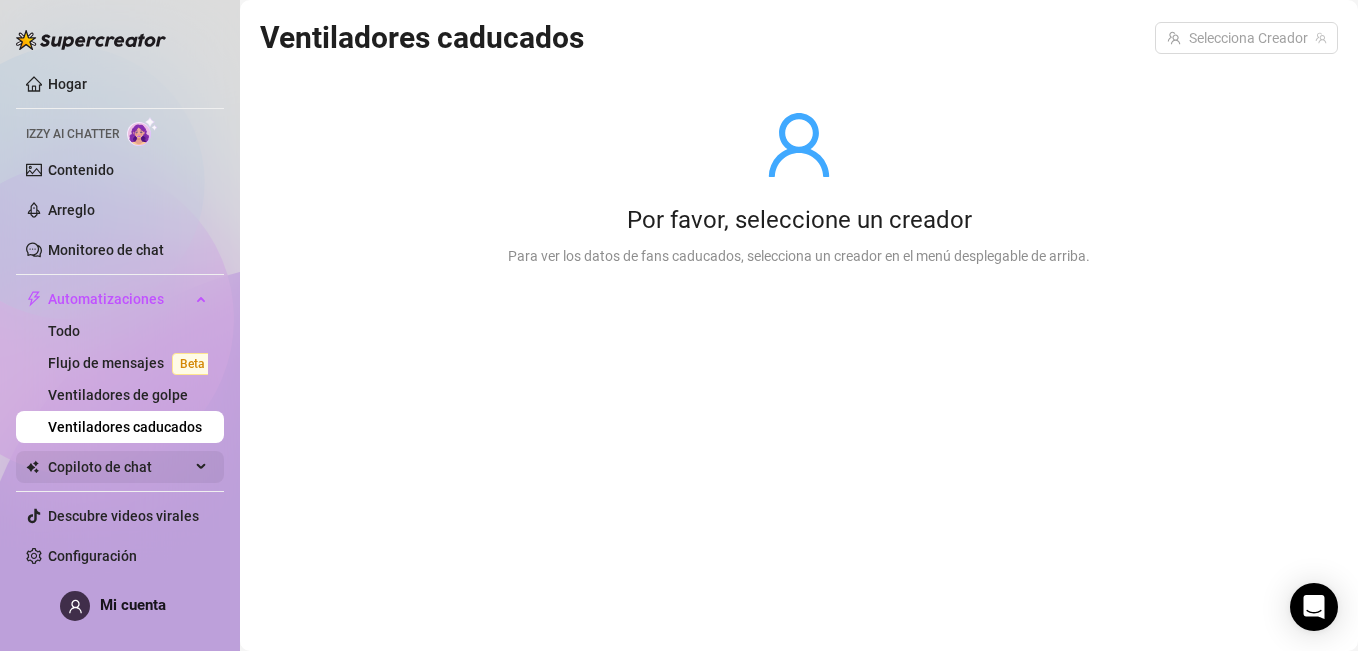 click on "Copiloto de chat" at bounding box center [119, 467] 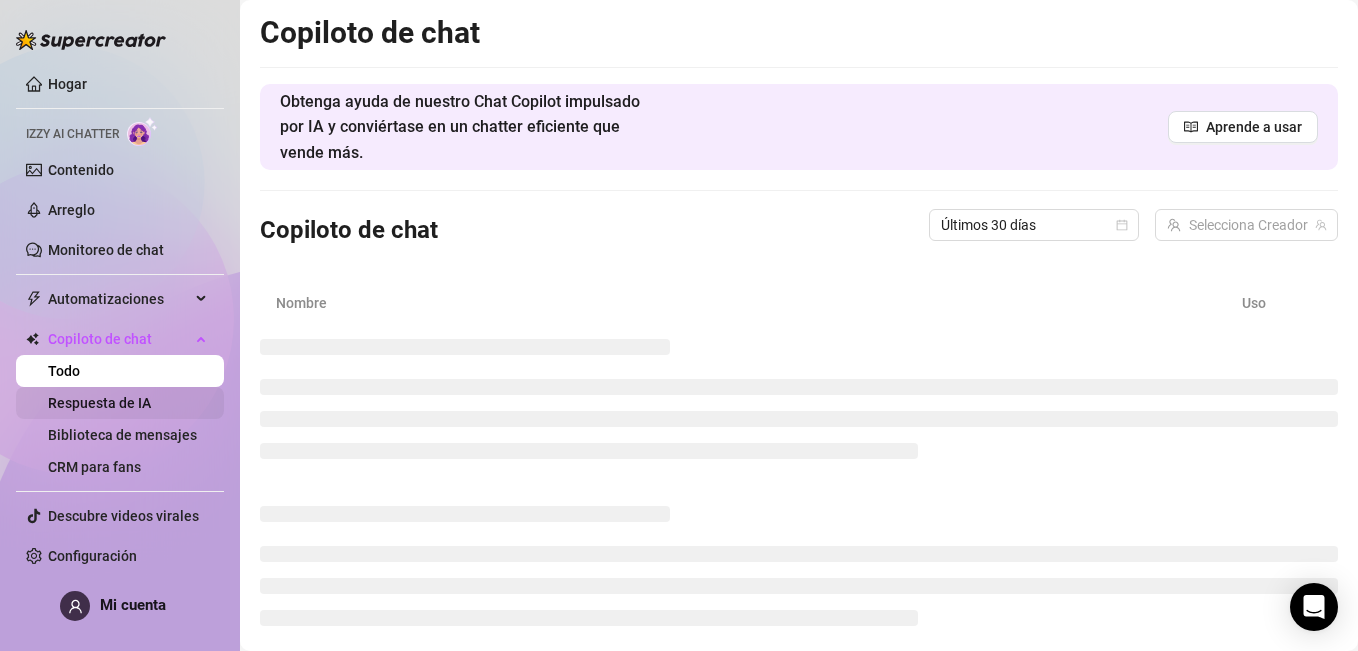click on "Respuesta de IA" at bounding box center (99, 403) 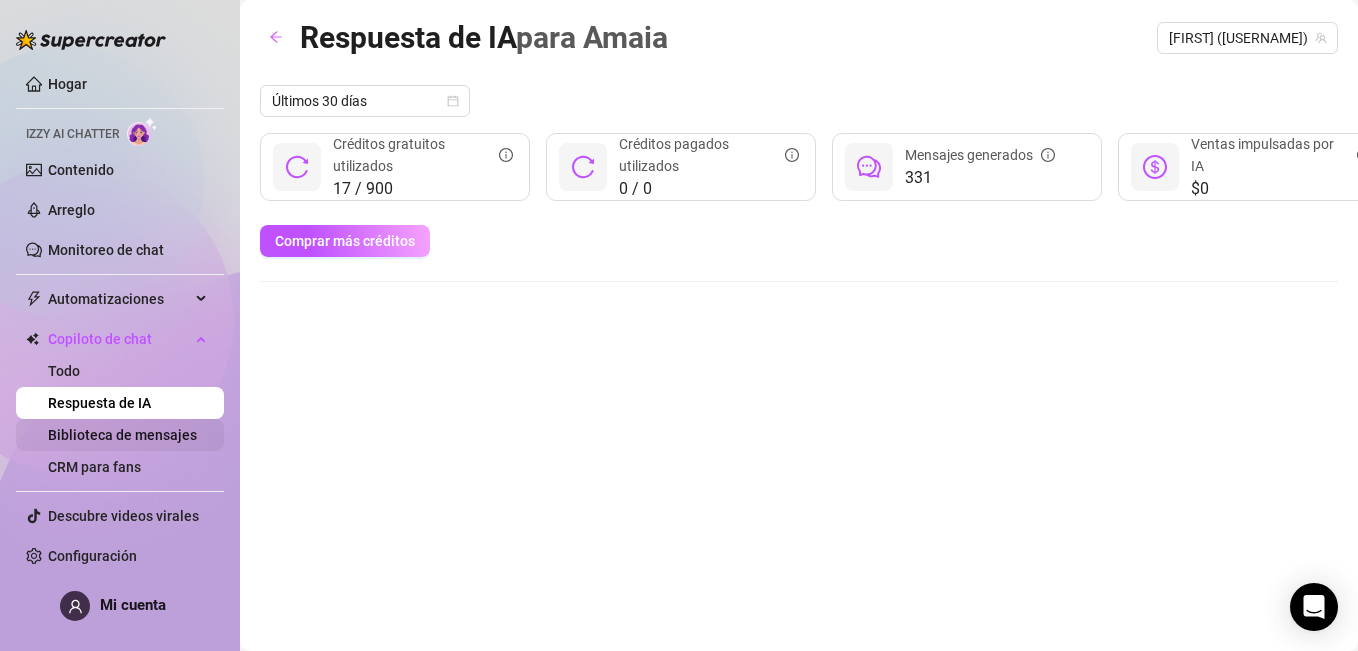 click on "Biblioteca de mensajes" at bounding box center [122, 435] 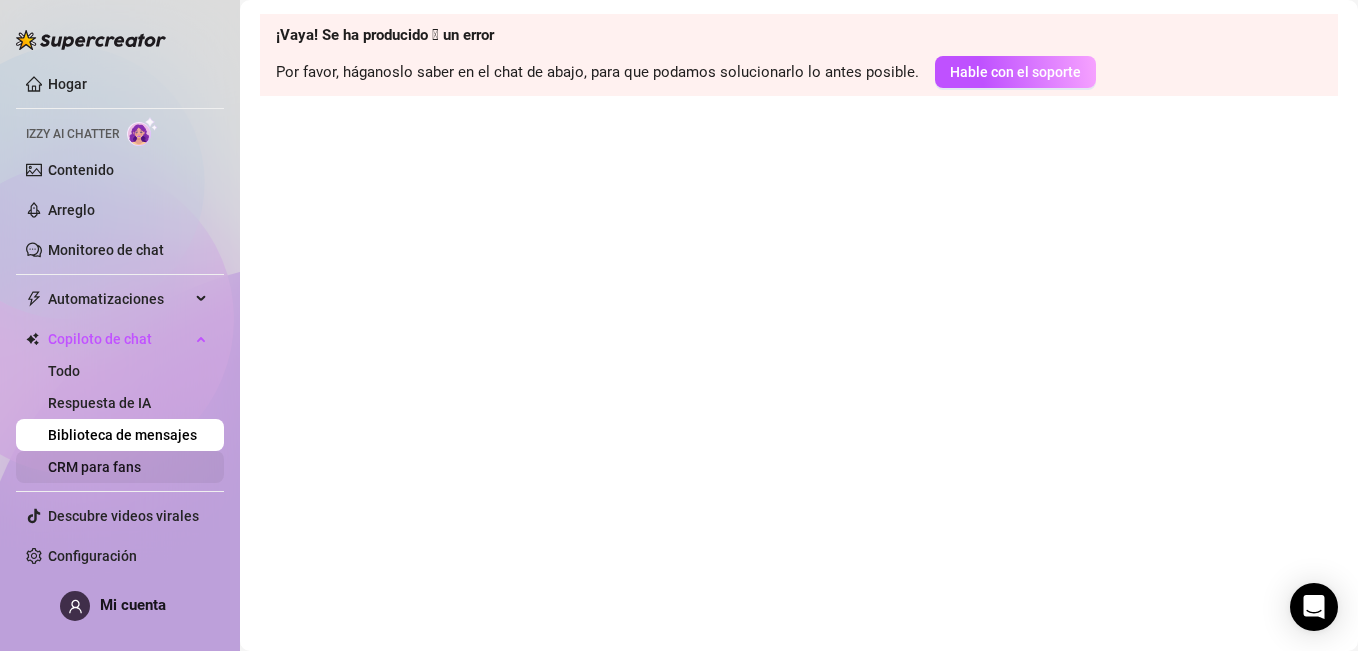 click on "CRM para fans" at bounding box center [94, 467] 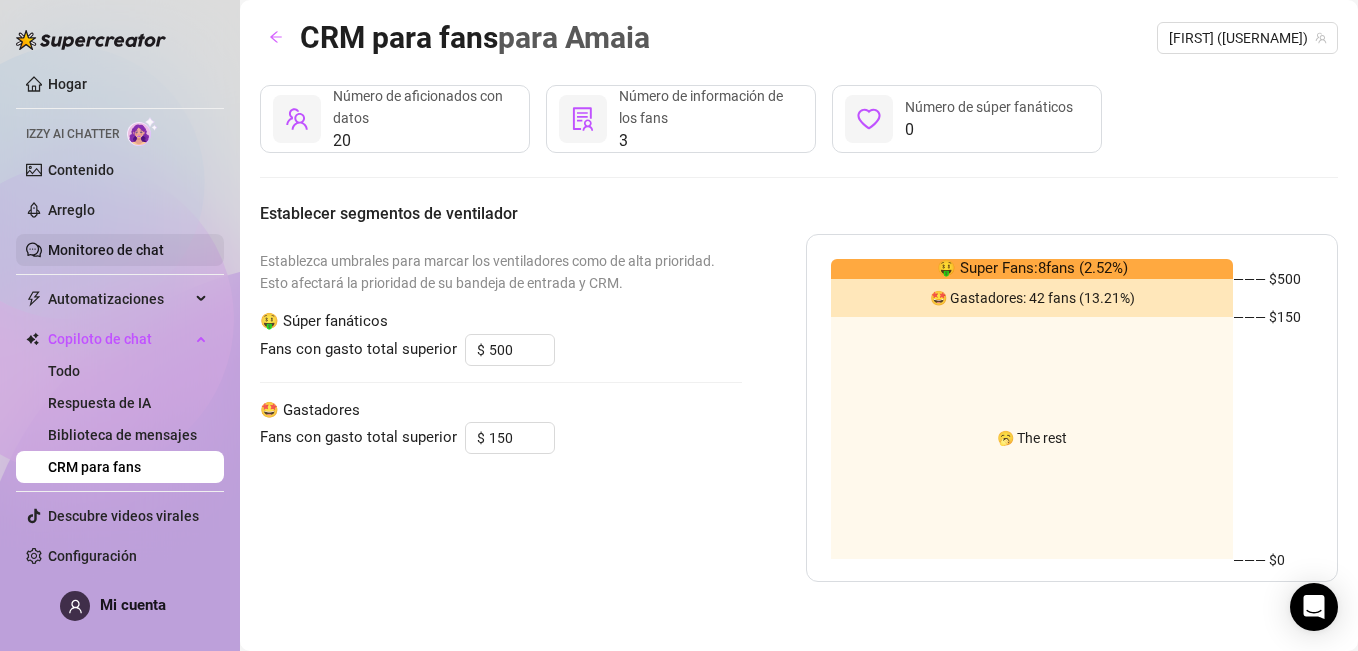 click on "Monitoreo de chat" at bounding box center [106, 250] 